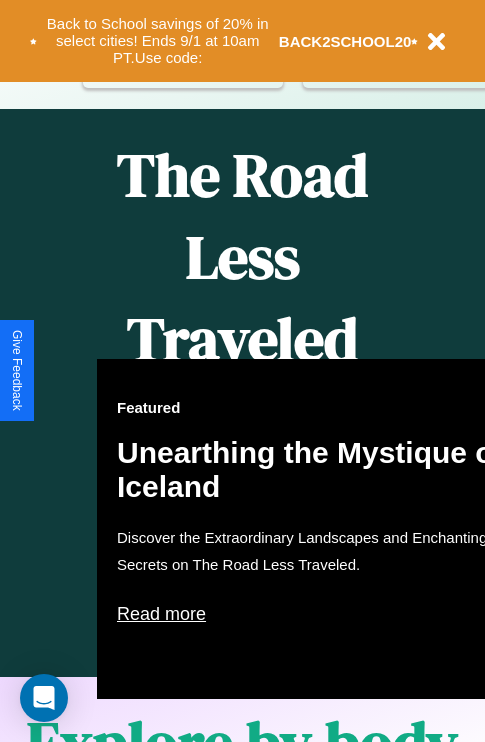 scroll, scrollTop: 817, scrollLeft: 0, axis: vertical 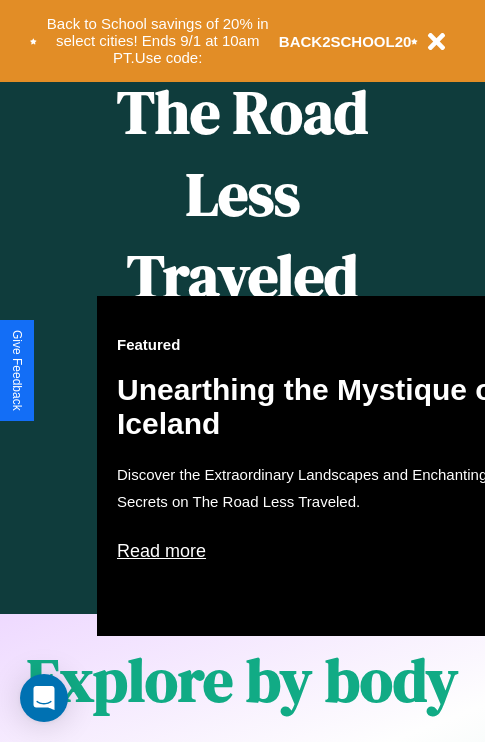 click on "Featured Unearthing the Mystique of Iceland Discover the Extraordinary Landscapes and Enchanting Secrets on The Road Less Traveled. Read more" at bounding box center [317, 466] 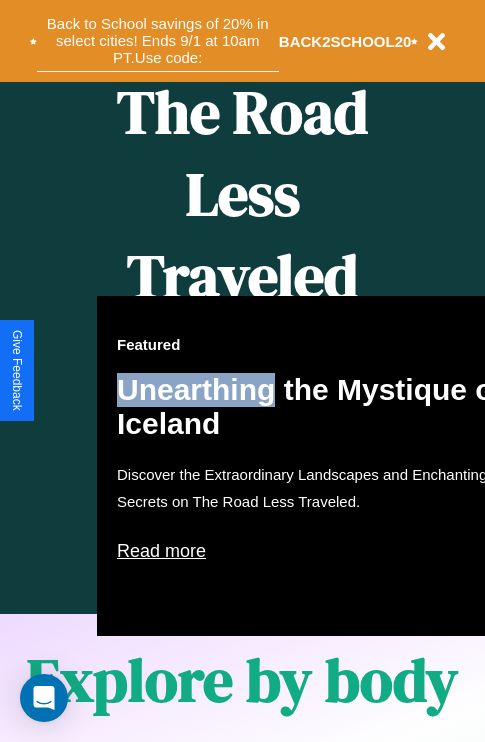 click on "Back to School savings of 20% in select cities! Ends 9/1 at 10am PT.  Use code:" at bounding box center [158, 41] 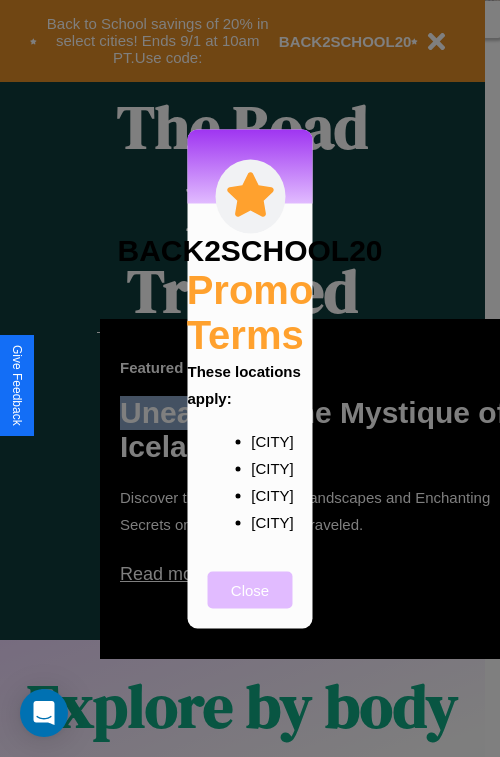 click on "Close" at bounding box center (250, 589) 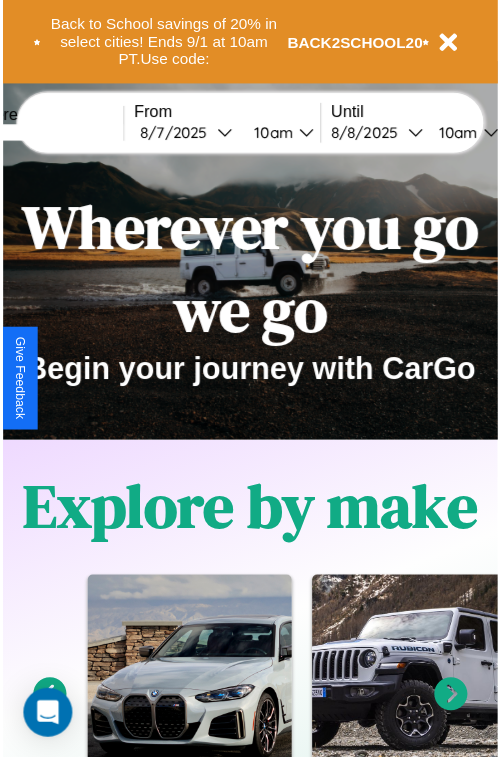 scroll, scrollTop: 0, scrollLeft: 0, axis: both 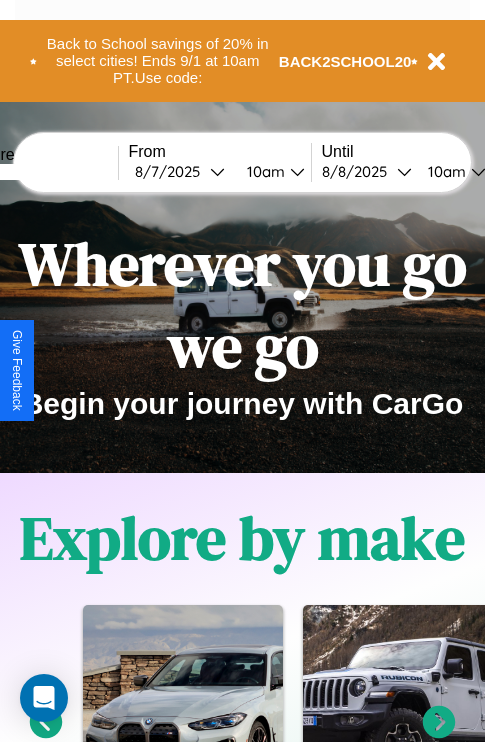 click at bounding box center (43, 172) 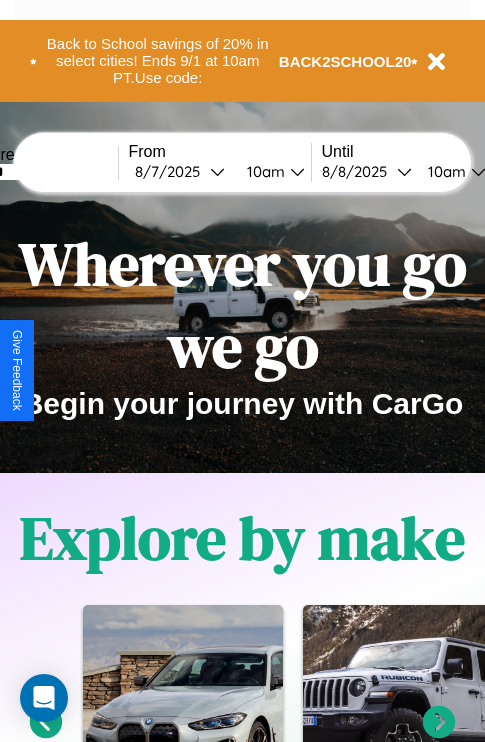 type on "******" 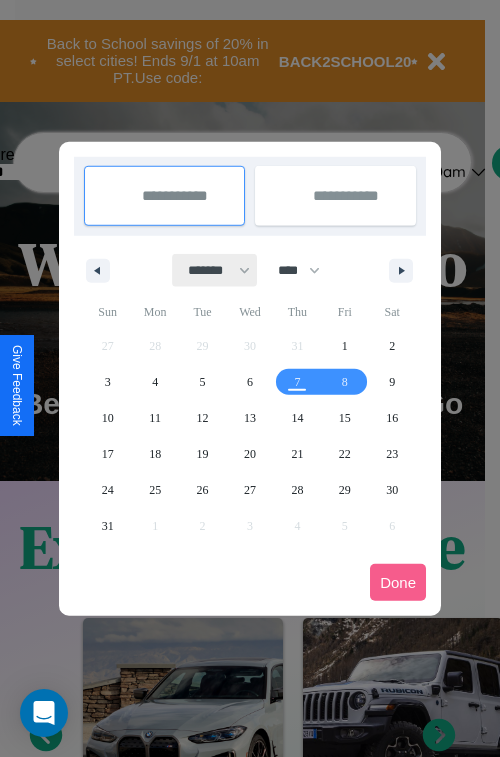 click on "******* ******** ***** ***** *** **** **** ****** ********* ******* ******** ********" at bounding box center [215, 270] 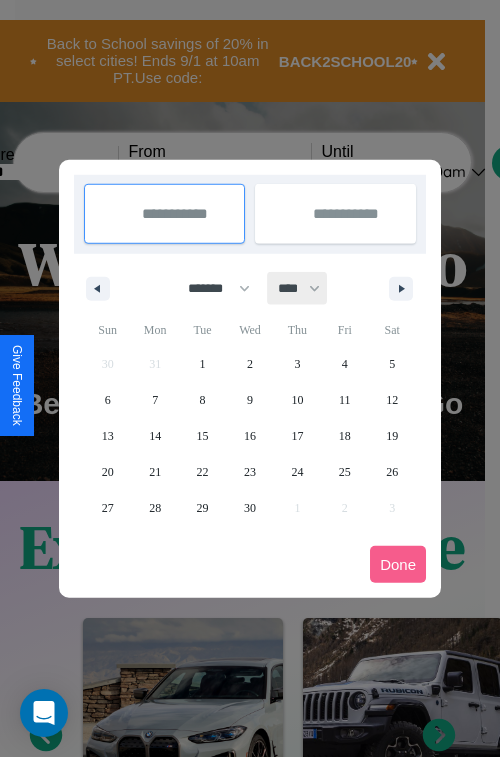 click on "**** **** **** **** **** **** **** **** **** **** **** **** **** **** **** **** **** **** **** **** **** **** **** **** **** **** **** **** **** **** **** **** **** **** **** **** **** **** **** **** **** **** **** **** **** **** **** **** **** **** **** **** **** **** **** **** **** **** **** **** **** **** **** **** **** **** **** **** **** **** **** **** **** **** **** **** **** **** **** **** **** **** **** **** **** **** **** **** **** **** **** **** **** **** **** **** **** **** **** **** **** **** **** **** **** **** **** **** **** **** **** **** **** **** **** **** **** **** **** **** ****" at bounding box center (298, 288) 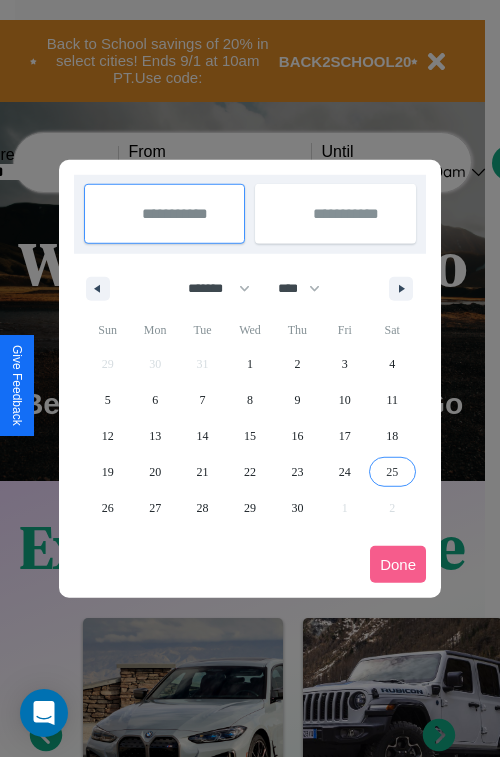 click on "25" at bounding box center (392, 472) 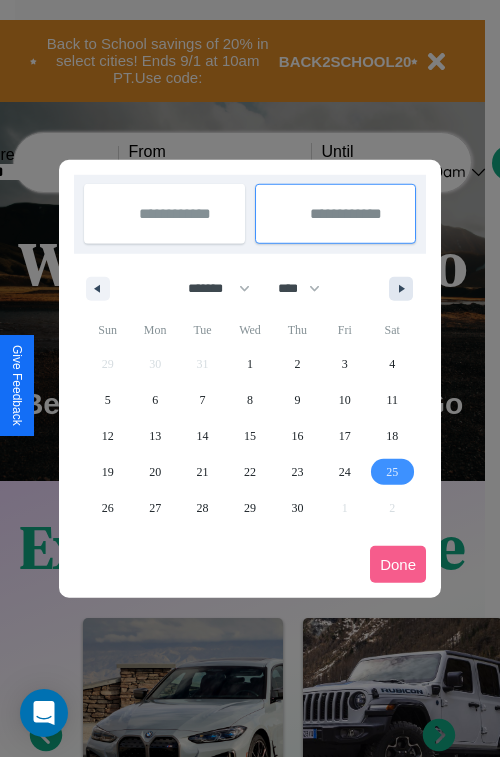 click at bounding box center (405, 289) 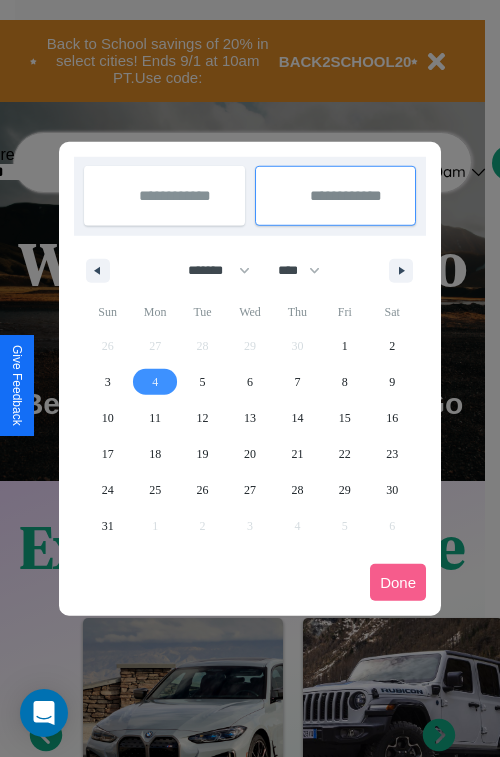 click on "4" at bounding box center [155, 382] 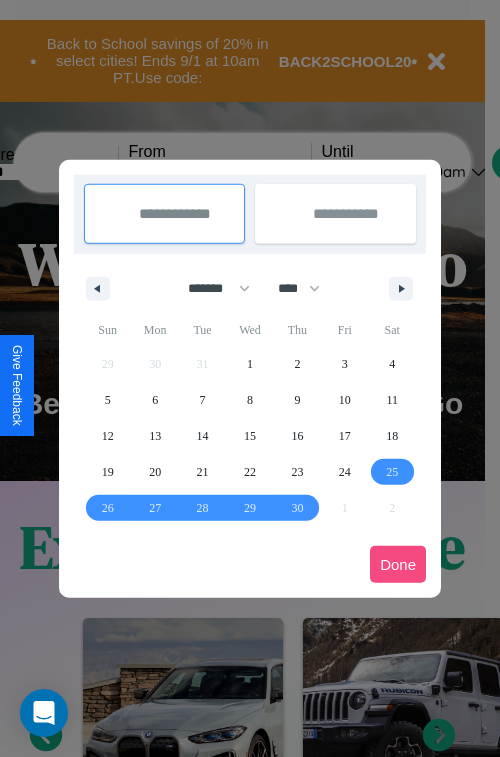 click on "Done" at bounding box center (398, 564) 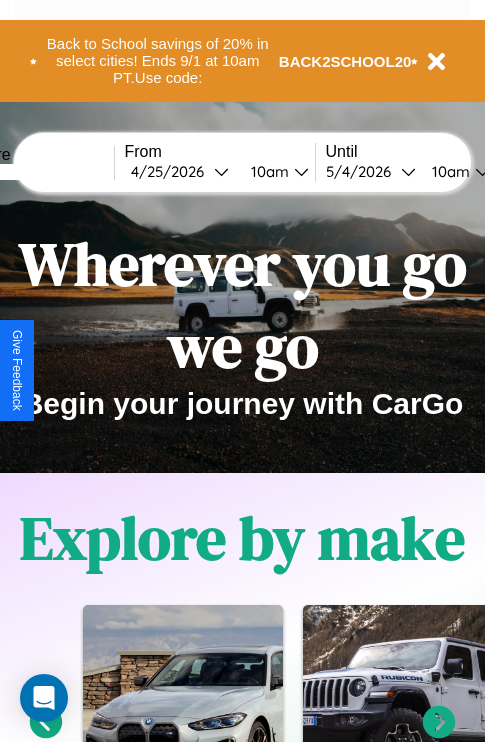click on "10am" at bounding box center (267, 171) 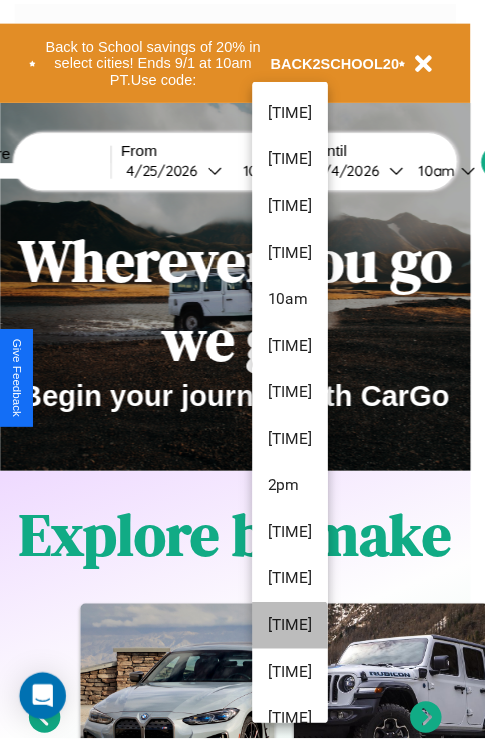 scroll, scrollTop: 163, scrollLeft: 0, axis: vertical 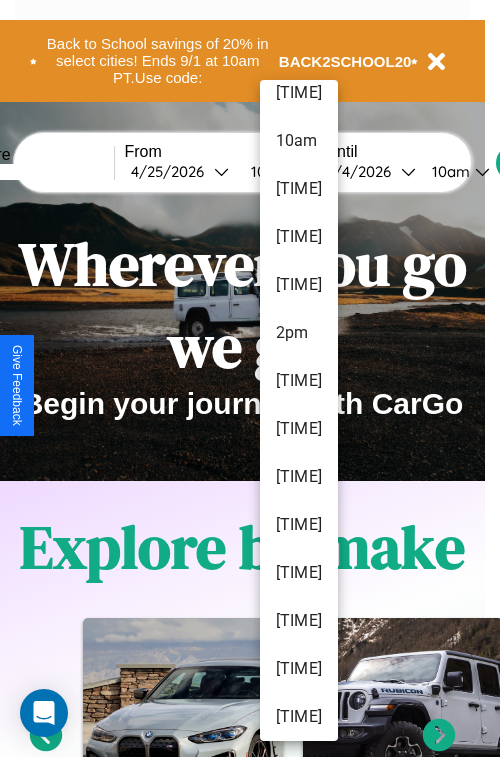 click on "[TIME]" at bounding box center [299, 717] 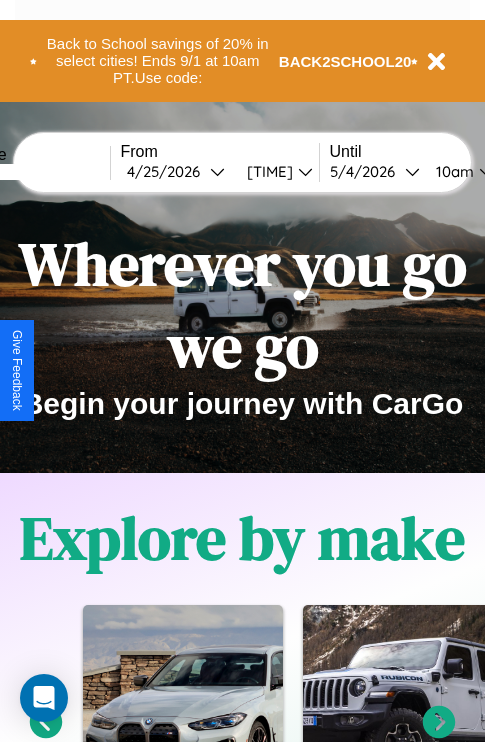 scroll, scrollTop: 0, scrollLeft: 72, axis: horizontal 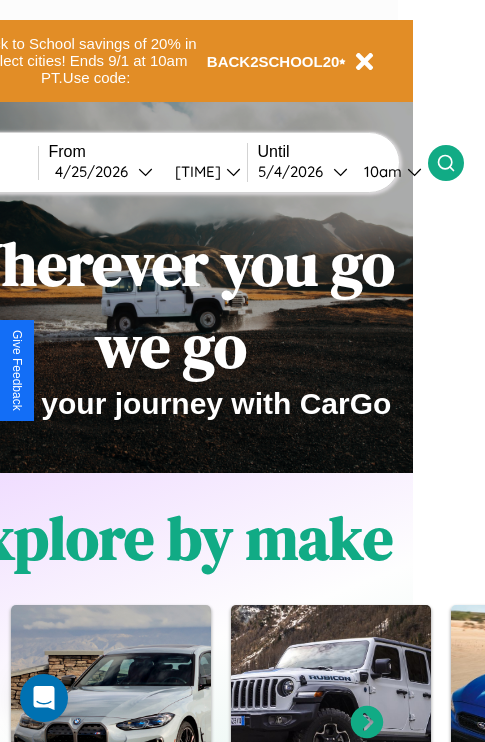 click 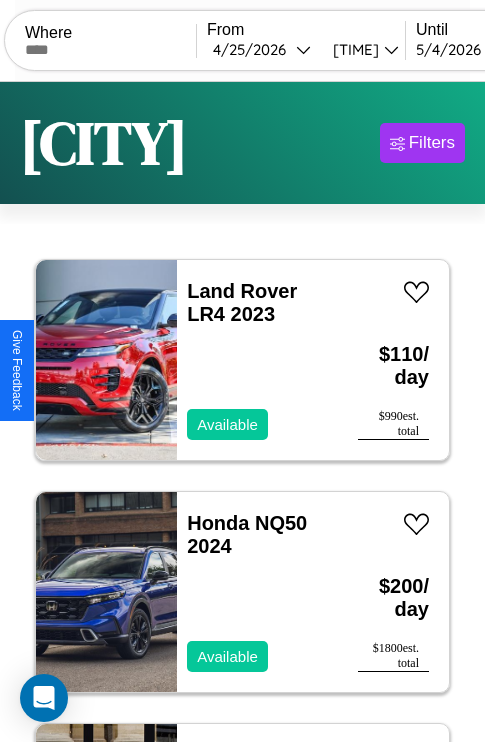 scroll, scrollTop: 95, scrollLeft: 0, axis: vertical 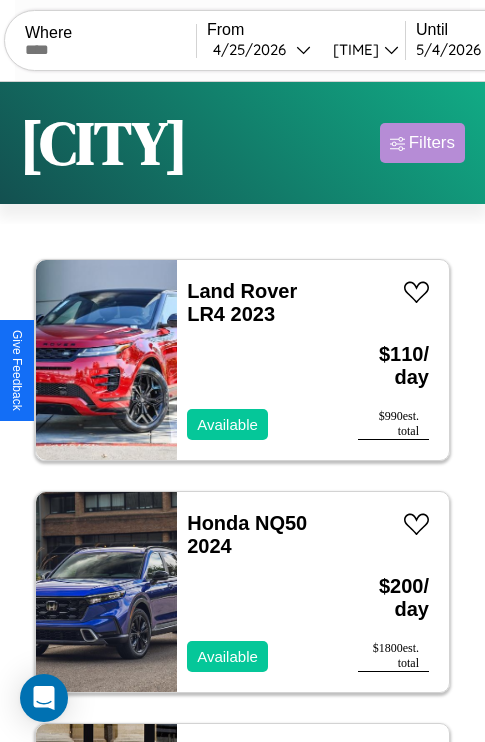 click on "Filters" at bounding box center (432, 143) 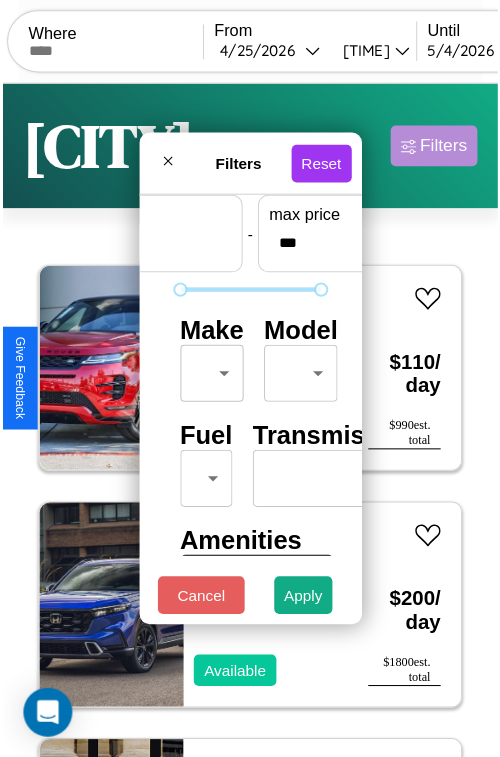 scroll, scrollTop: 59, scrollLeft: 0, axis: vertical 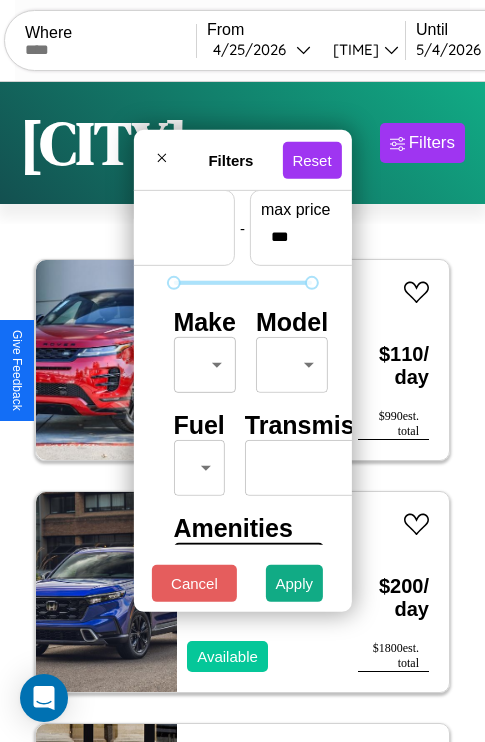 click on "CarGo Where From 4 / 25 / 2026 10pm Until 5 / 4 / 2026 10am Become a Host Login Sign Up Boston Filters 121  cars in this area These cars can be picked up in this city. Land Rover   LR4   2023 Available $ 110  / day $ 990  est. total Honda   NQ50   2024 Available $ 200  / day $ 1800  est. total Alfa Romeo   Milano   2021 Available $ 160  / day $ 1440  est. total Land Rover   Discovery Sport   2023 Available $ 190  / day $ 1710  est. total Aston Martin   V8   2016 Available $ 30  / day $ 270  est. total Infiniti   Q50   2022 Available $ 90  / day $ 810  est. total Volkswagen   R32   2020 Available $ 170  / day $ 1530  est. total GMC   NE   2023 Available $ 150  / day $ 1350  est. total Mazda   RX-8   2021 Available $ 170  / day $ 1530  est. total BMW   R 65 LS   2021 Available $ 160  / day $ 1440  est. total Volkswagen   KOMBI   2024 Available $ 170  / day $ 1530  est. total Volkswagen   Golf R   2016 Available $ 60  / day $ 540  est. total Nissan   Rogue   2020 Unavailable $ 150  / day $ 1350  est. total GMC" at bounding box center [242, 412] 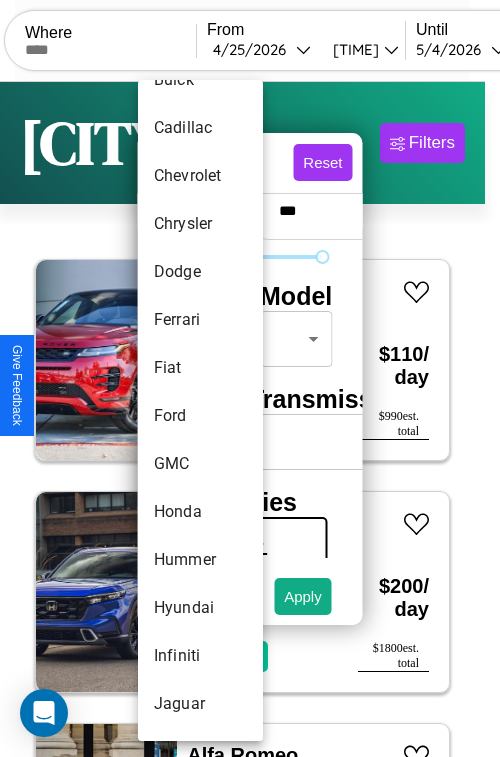scroll, scrollTop: 566, scrollLeft: 0, axis: vertical 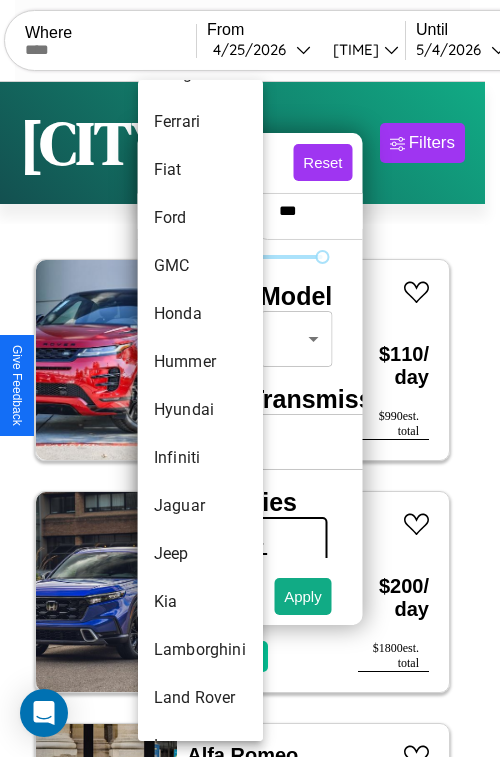 click on "Hyundai" at bounding box center [200, 410] 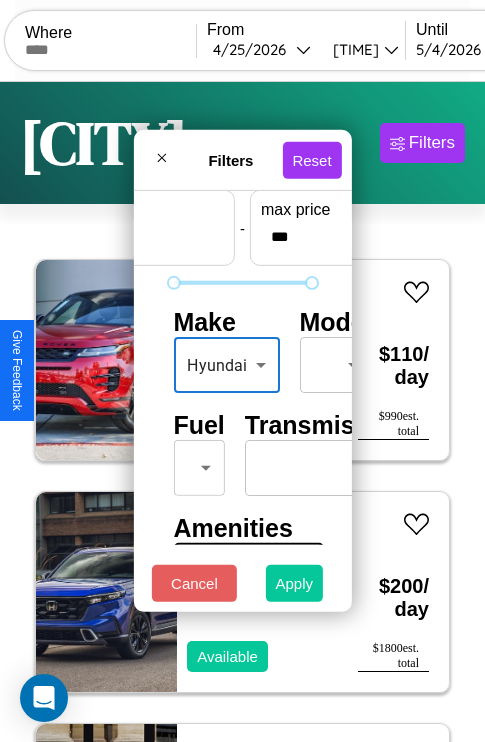 click on "Apply" at bounding box center [295, 583] 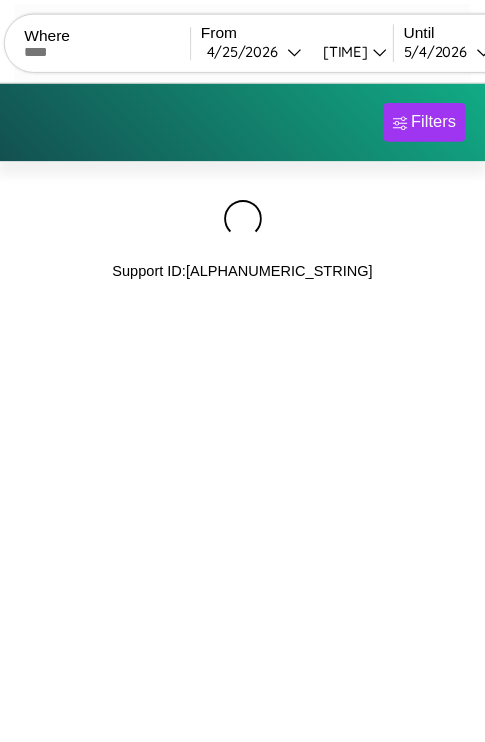 scroll, scrollTop: 0, scrollLeft: 0, axis: both 